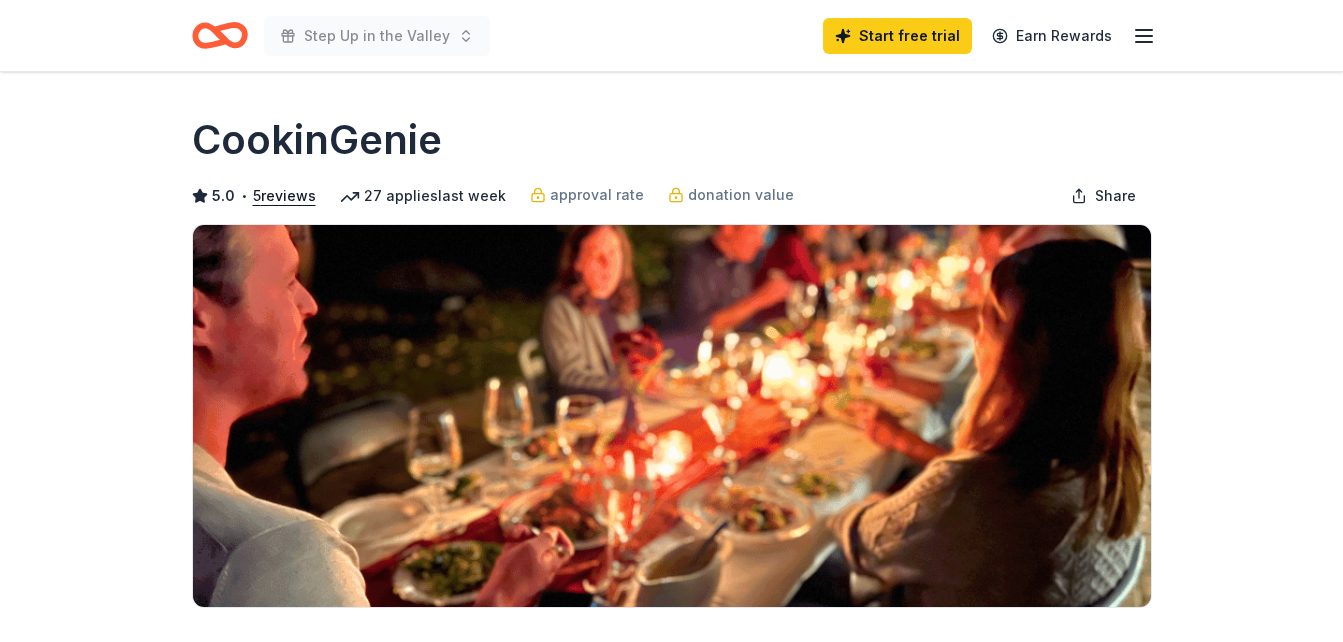 scroll, scrollTop: 0, scrollLeft: 0, axis: both 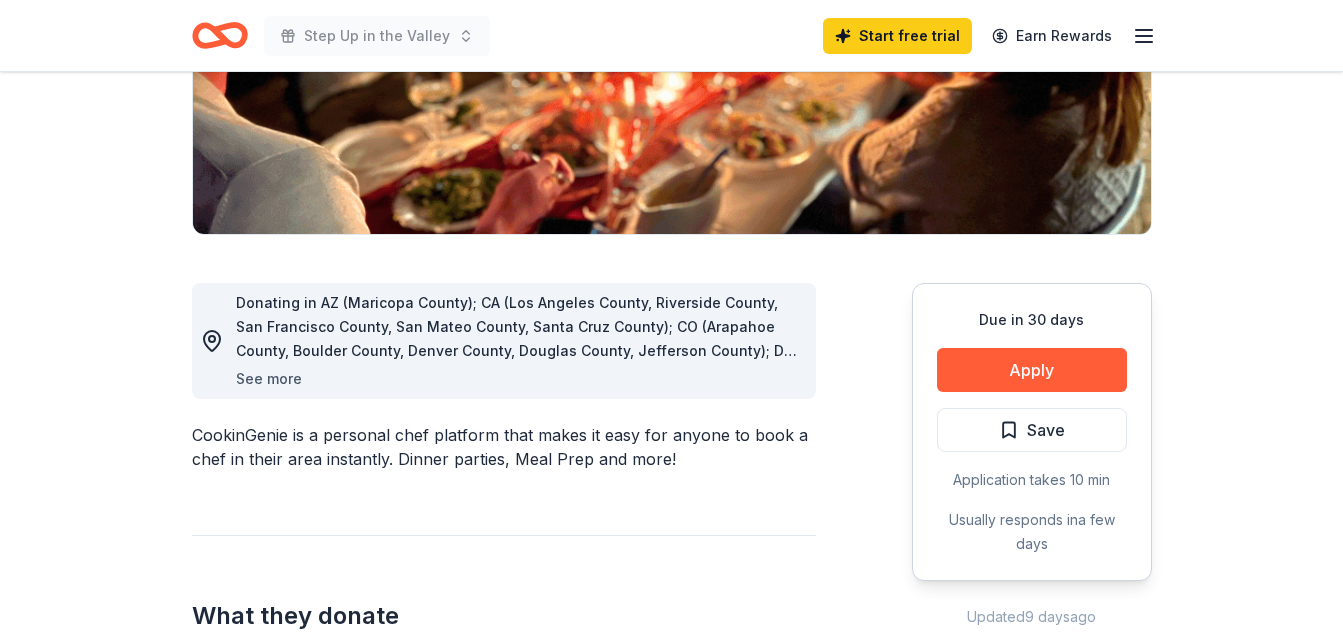 click on "See more" at bounding box center (269, 379) 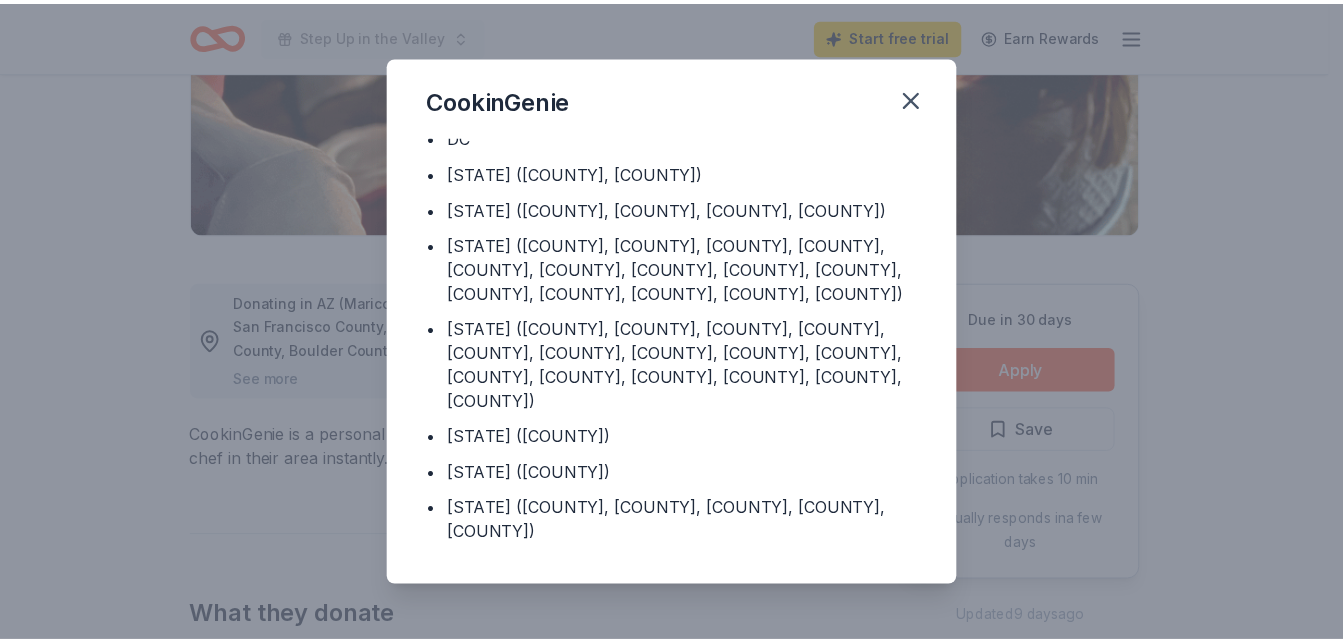 scroll, scrollTop: 294, scrollLeft: 0, axis: vertical 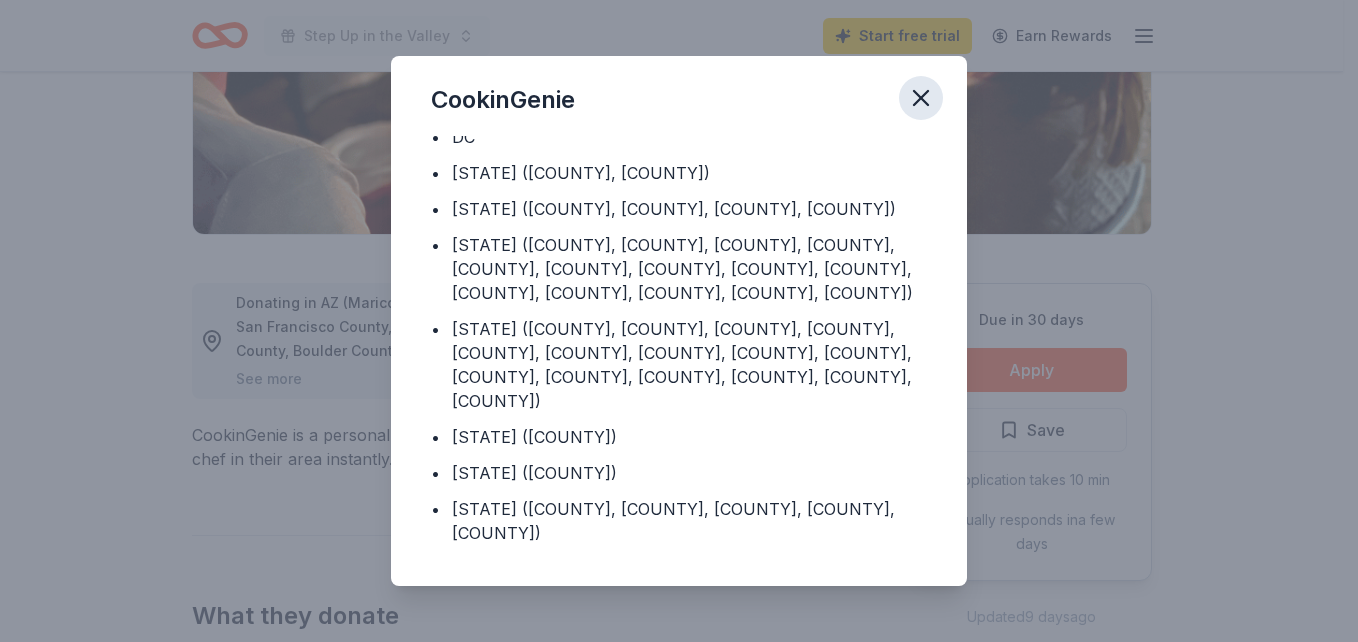 click 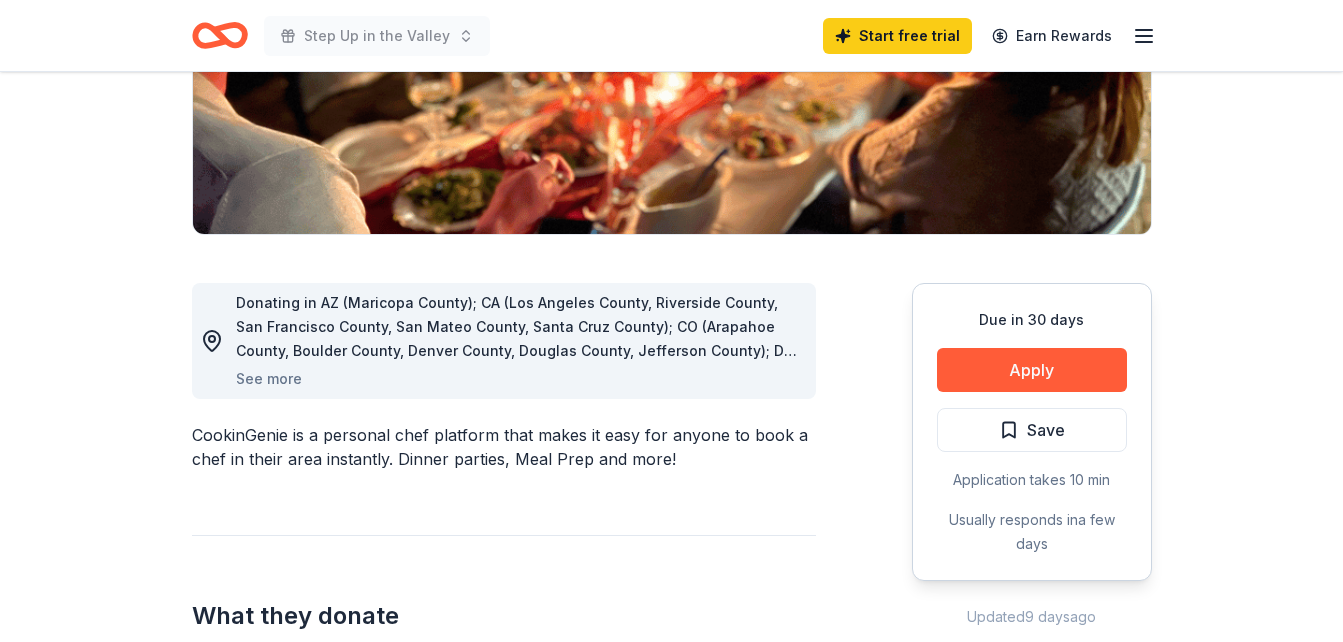 click 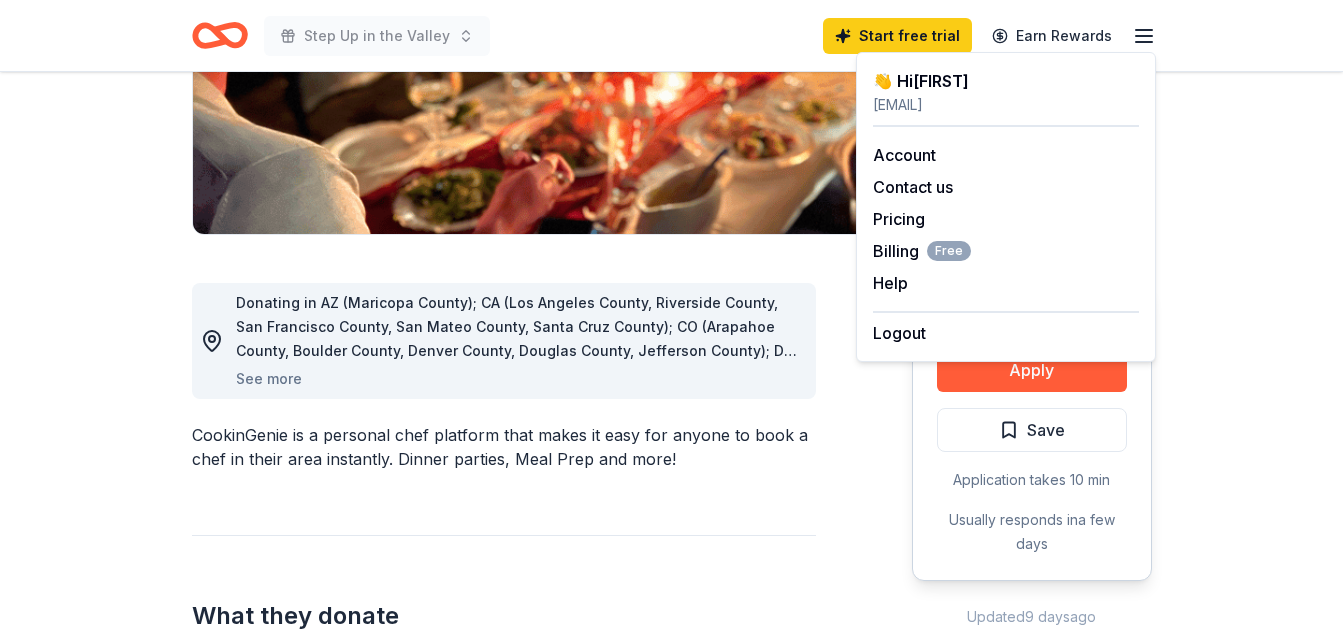 click on "aevans@virginiadsa.org" at bounding box center [1006, 105] 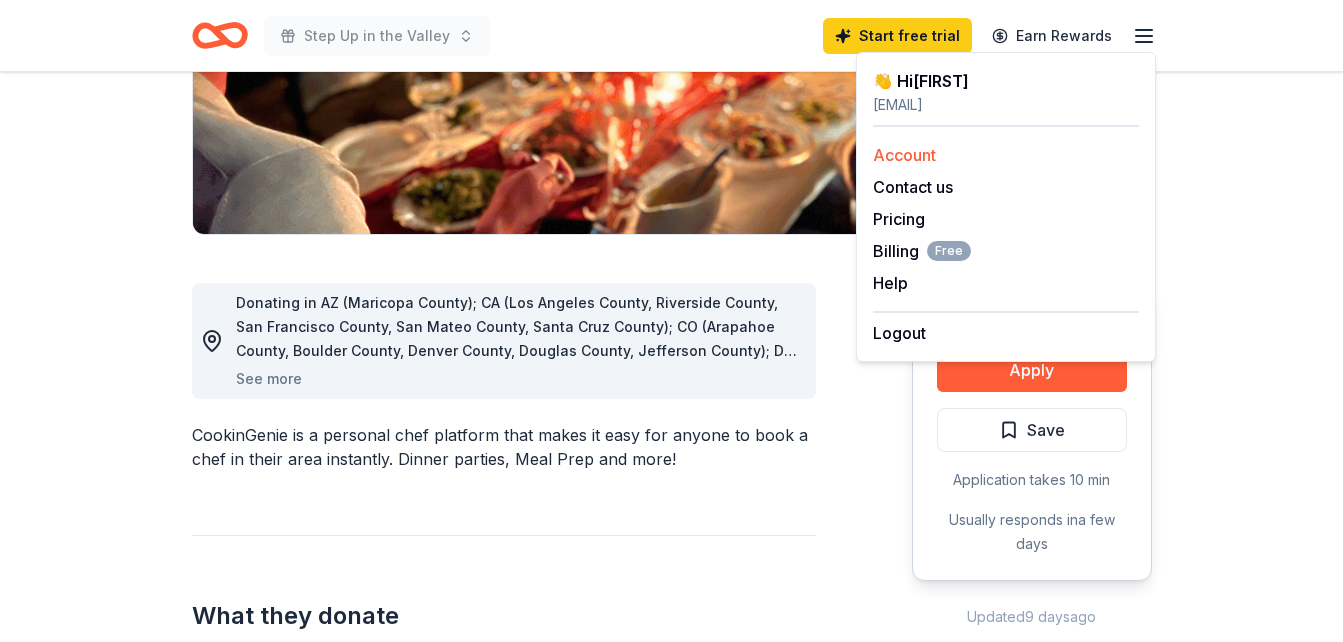 click on "Account" at bounding box center [904, 155] 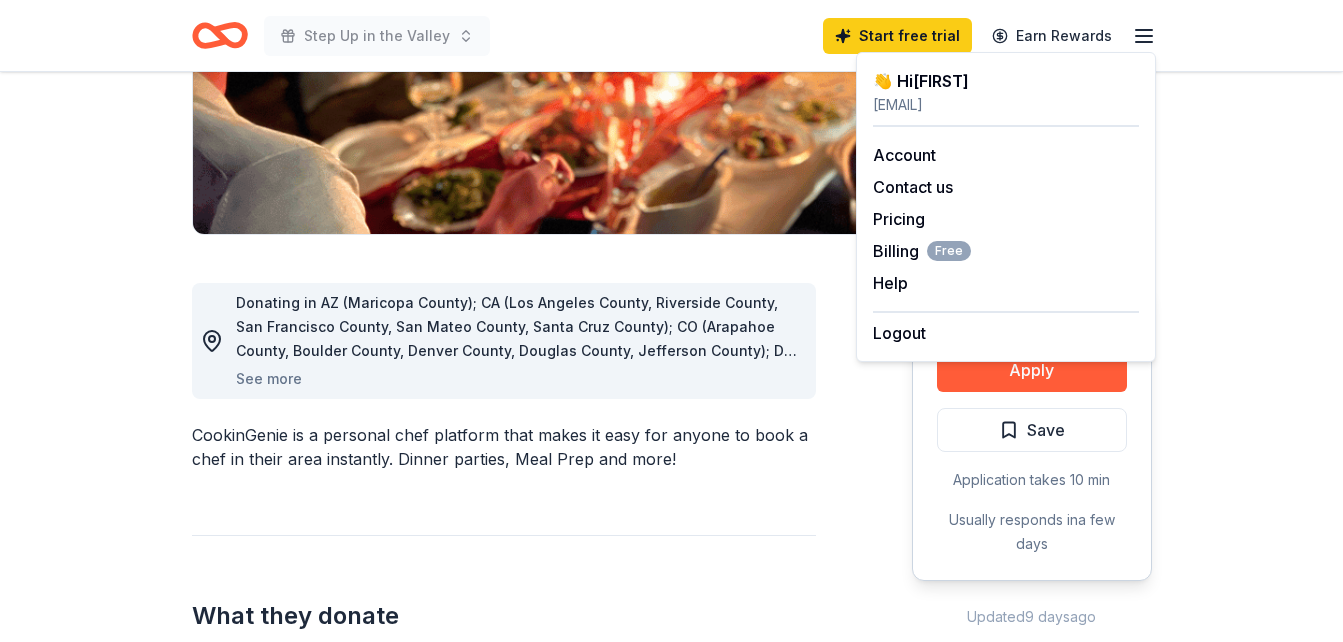 drag, startPoint x: 916, startPoint y: 146, endPoint x: 1357, endPoint y: 191, distance: 443.28998 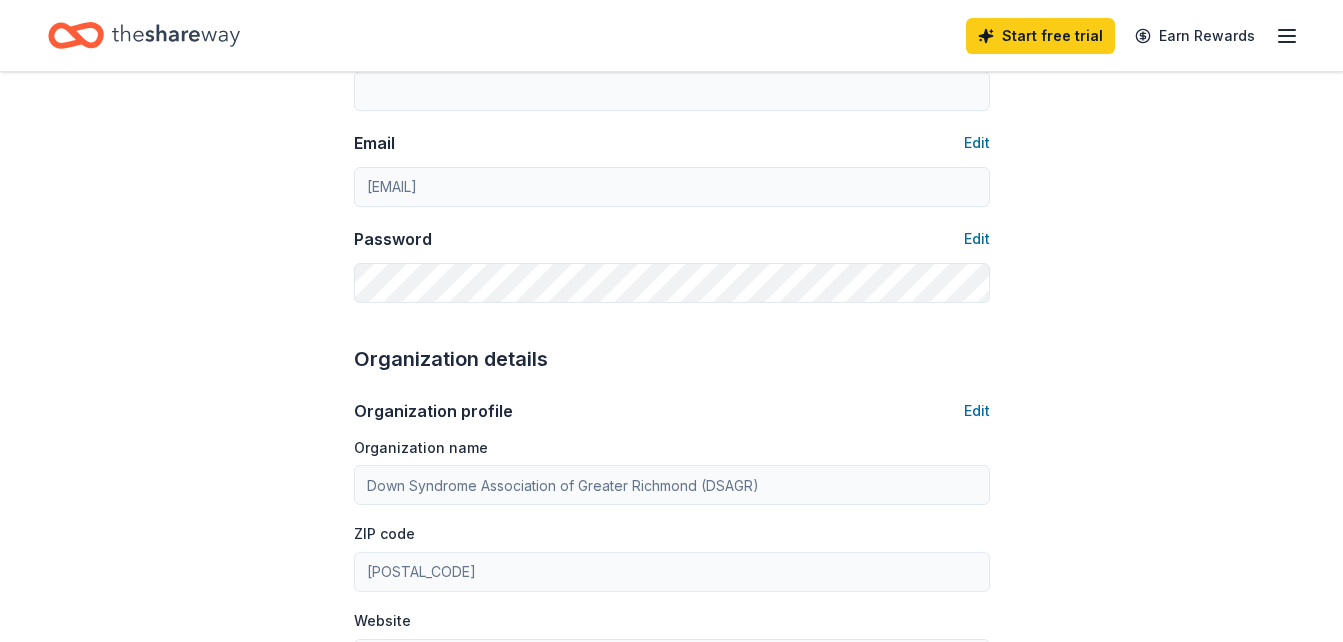 scroll, scrollTop: 0, scrollLeft: 0, axis: both 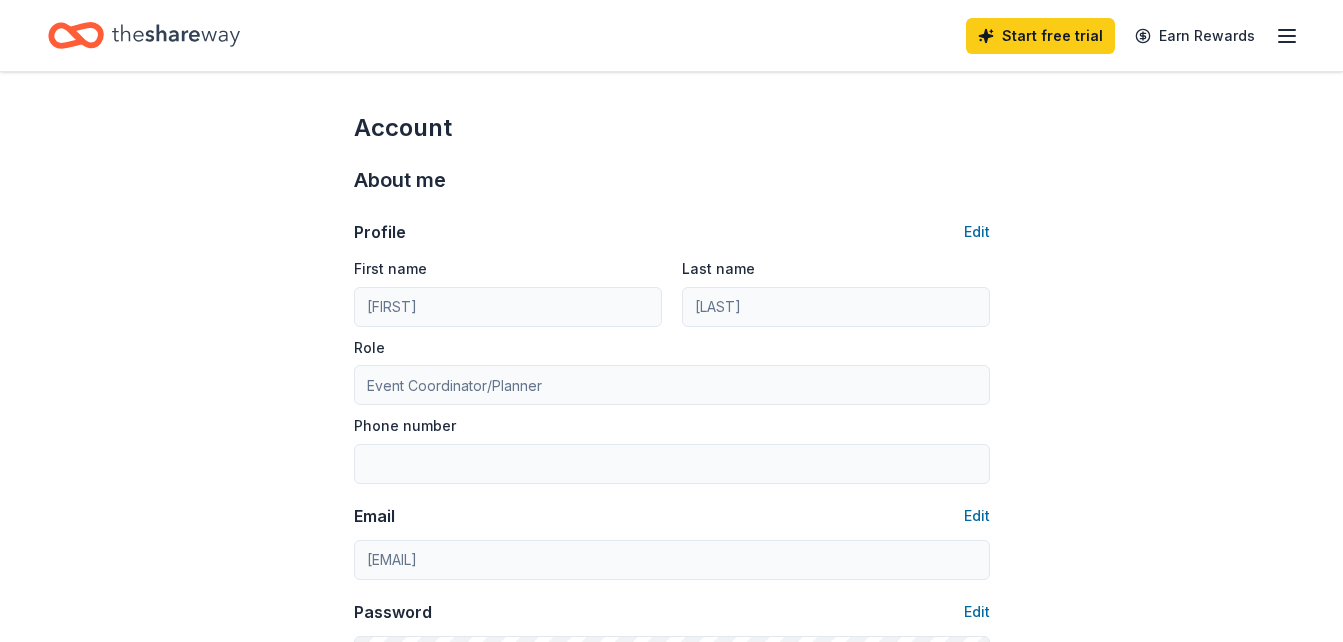 click 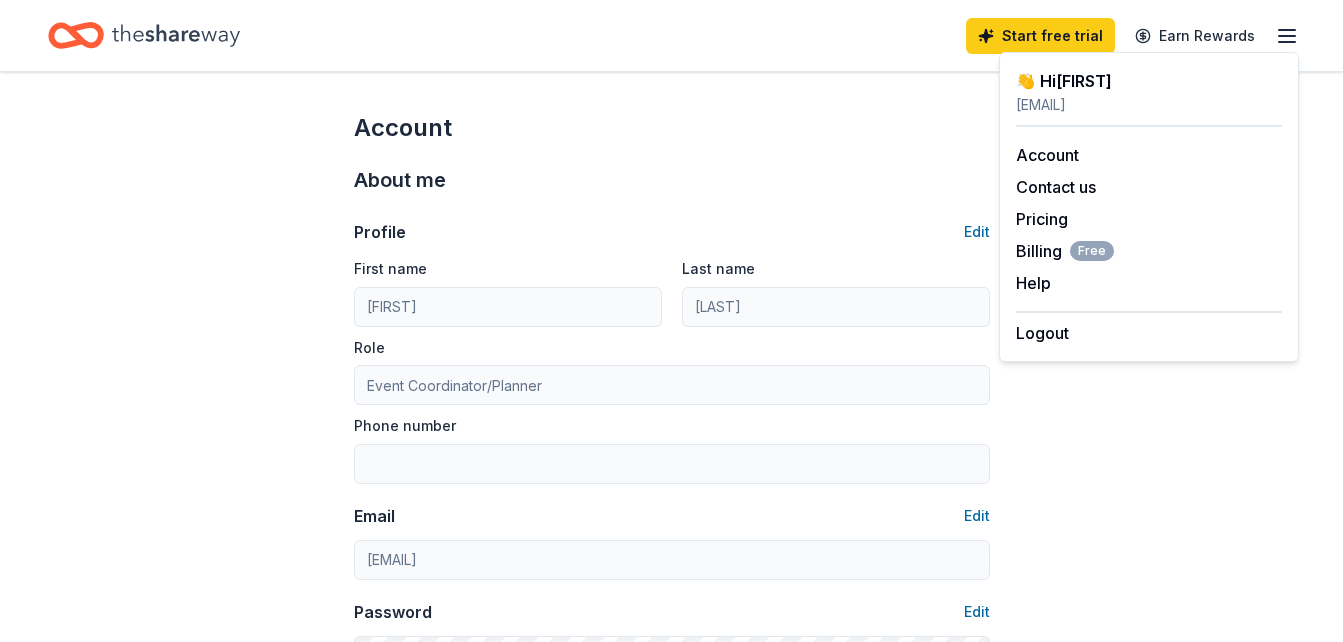 click on "👋 Hi  Ashley" at bounding box center (1149, 81) 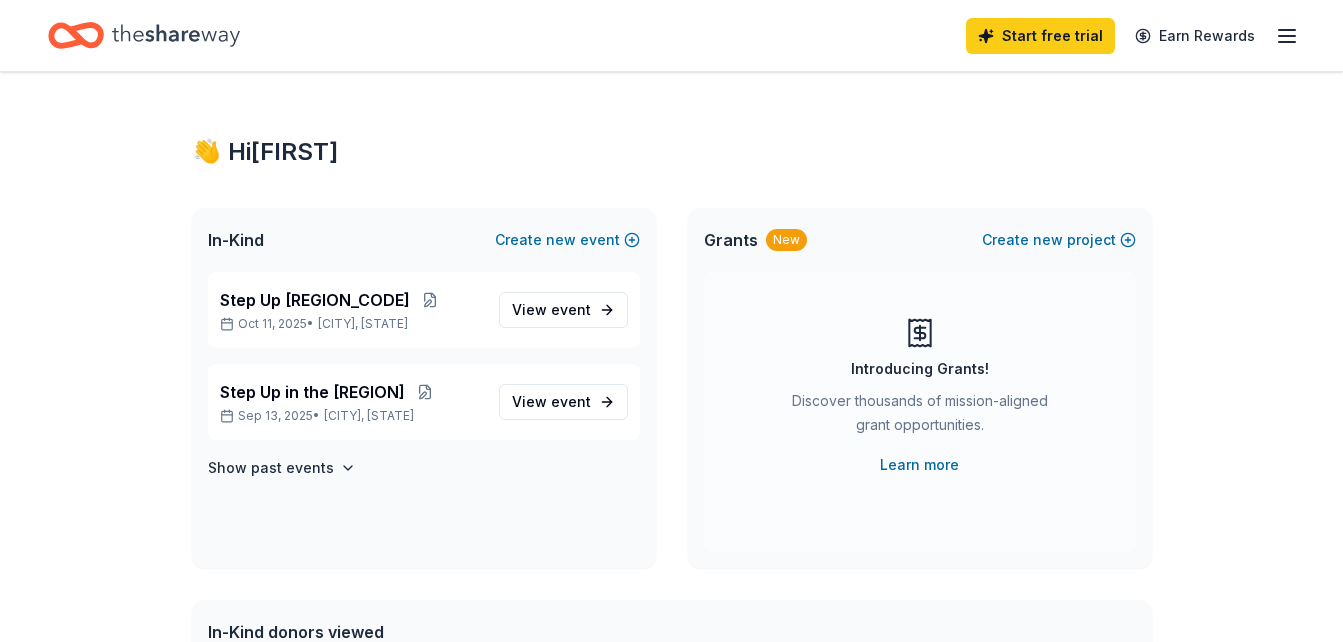 scroll, scrollTop: 0, scrollLeft: 0, axis: both 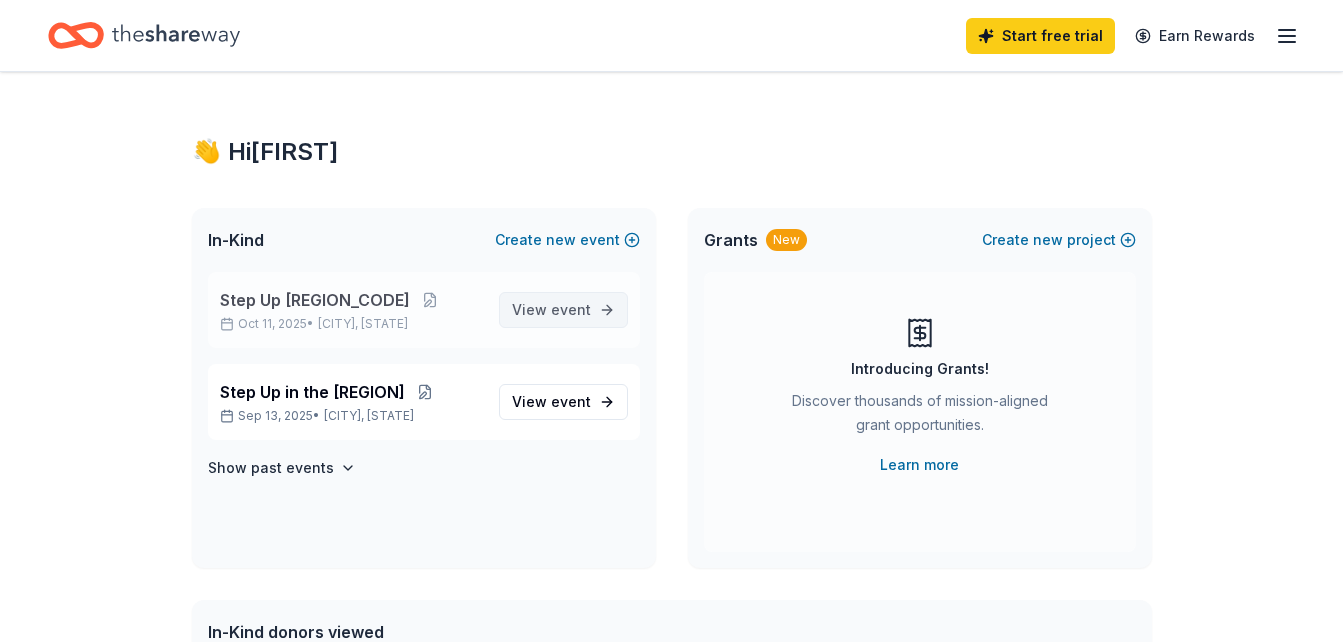 click on "View   event" at bounding box center [551, 310] 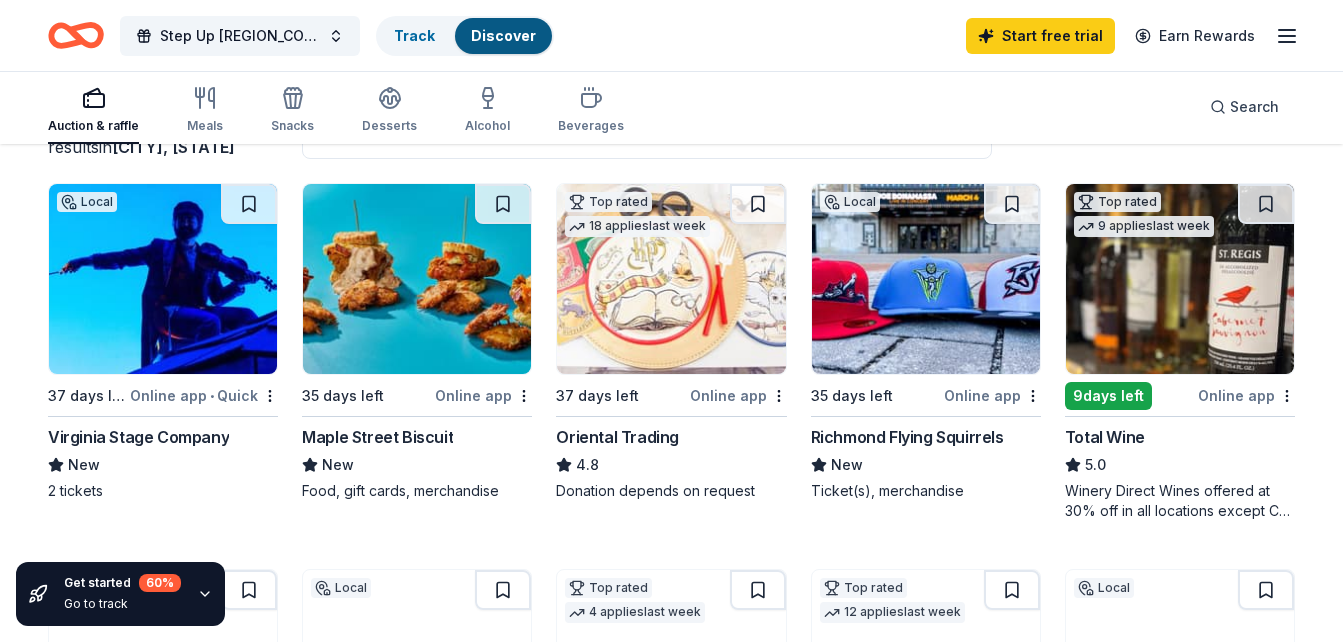 scroll, scrollTop: 203, scrollLeft: 0, axis: vertical 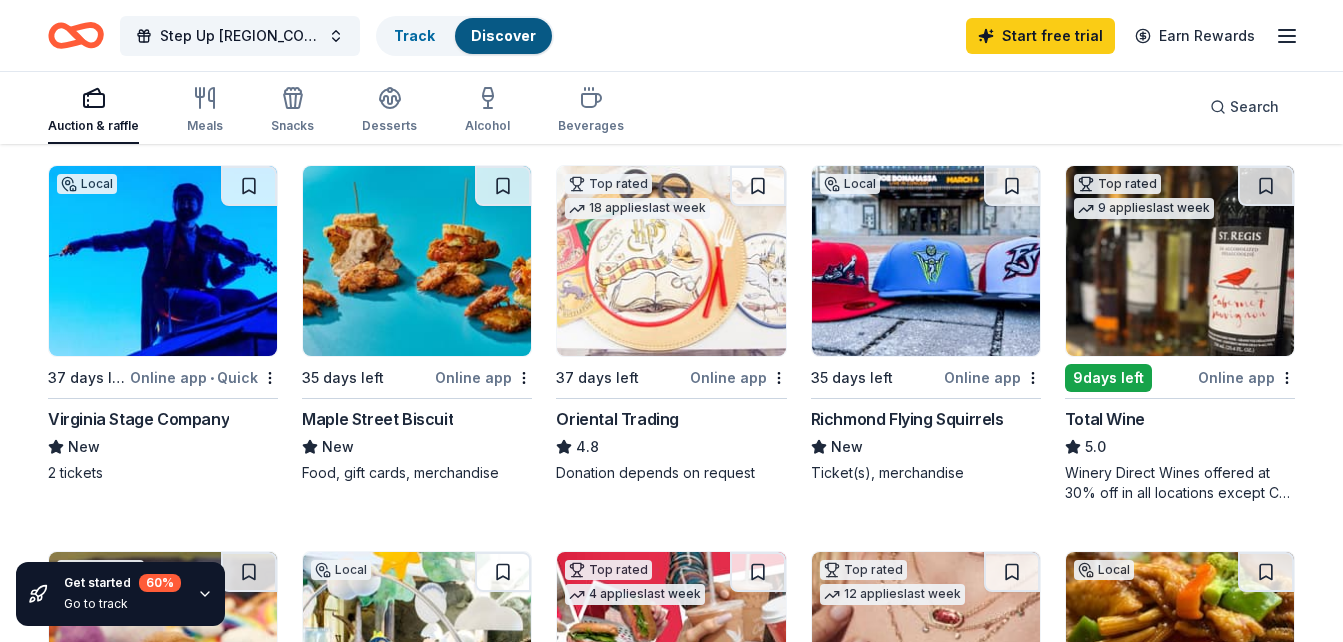 click at bounding box center (163, 261) 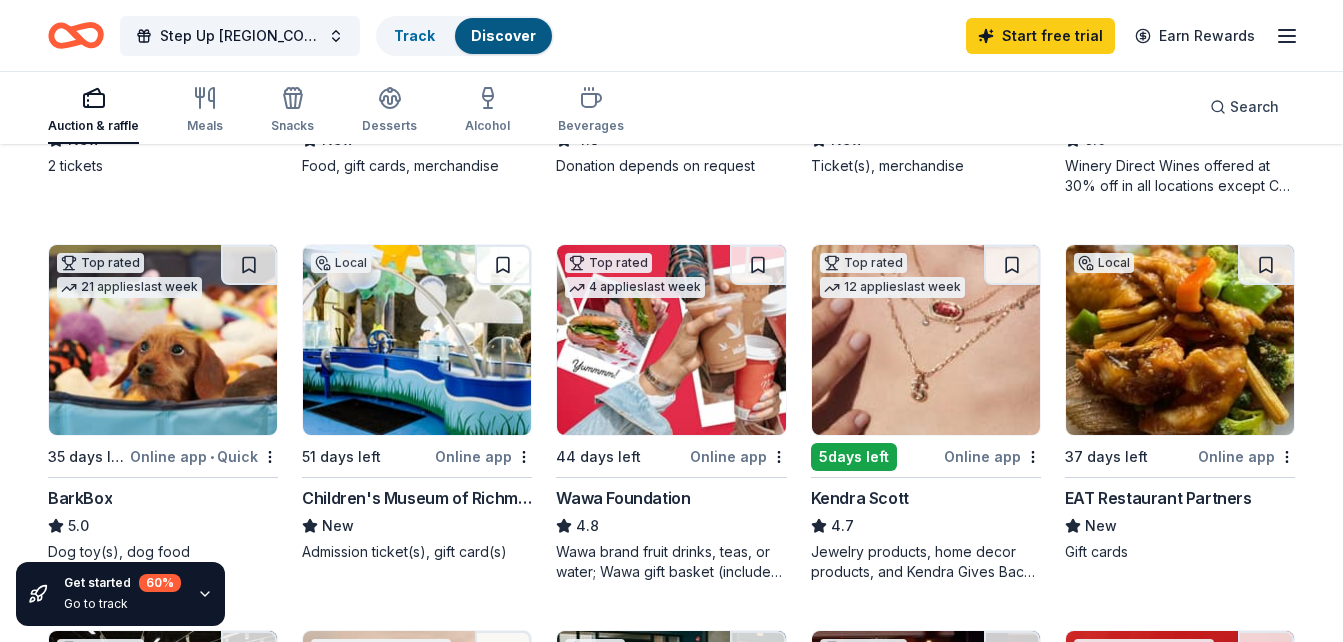 scroll, scrollTop: 563, scrollLeft: 0, axis: vertical 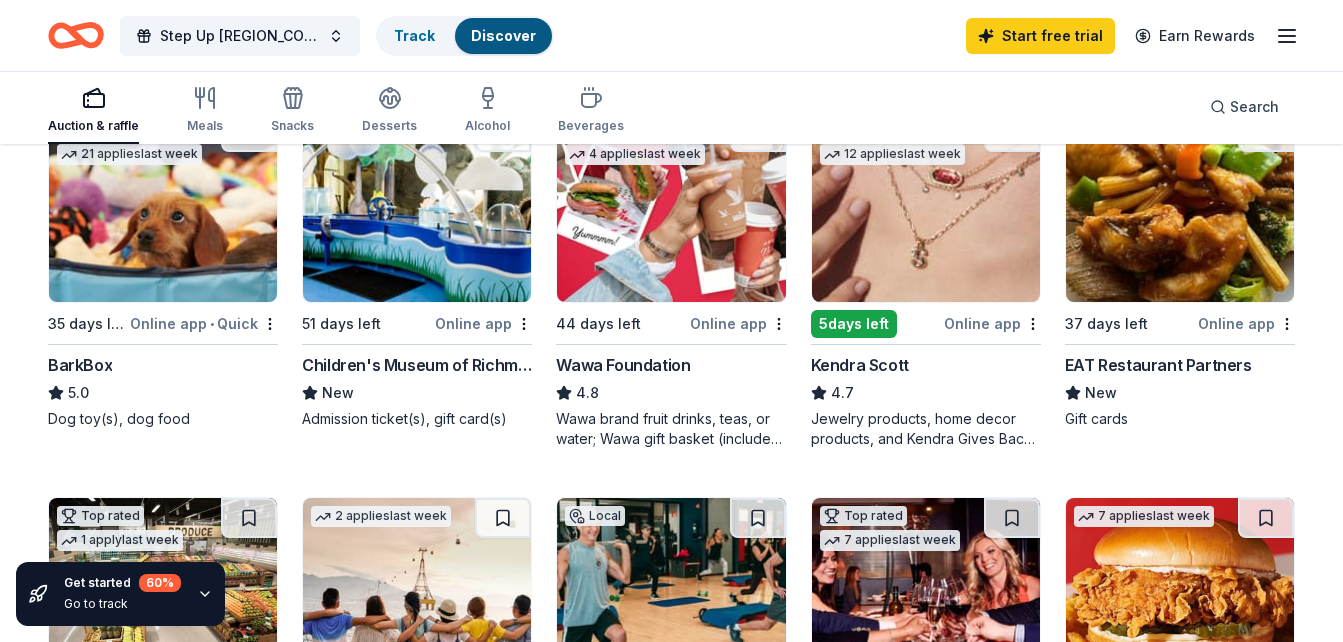 click on "Kendra Scott" at bounding box center [860, 365] 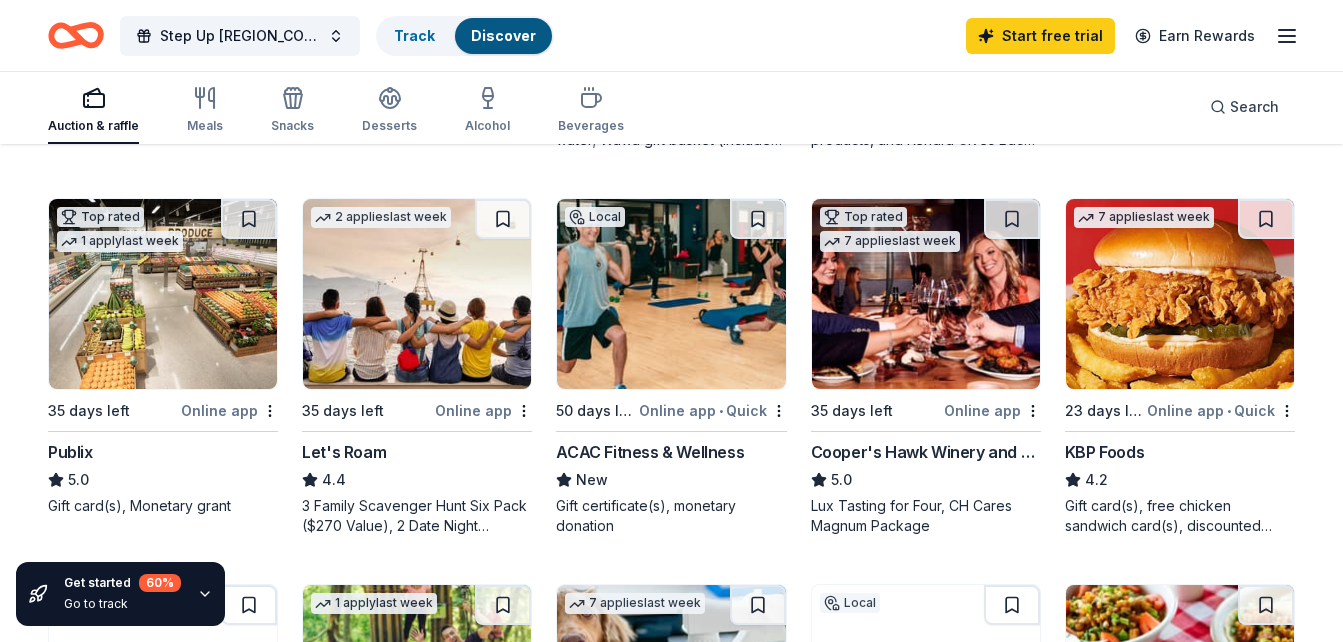 scroll, scrollTop: 946, scrollLeft: 0, axis: vertical 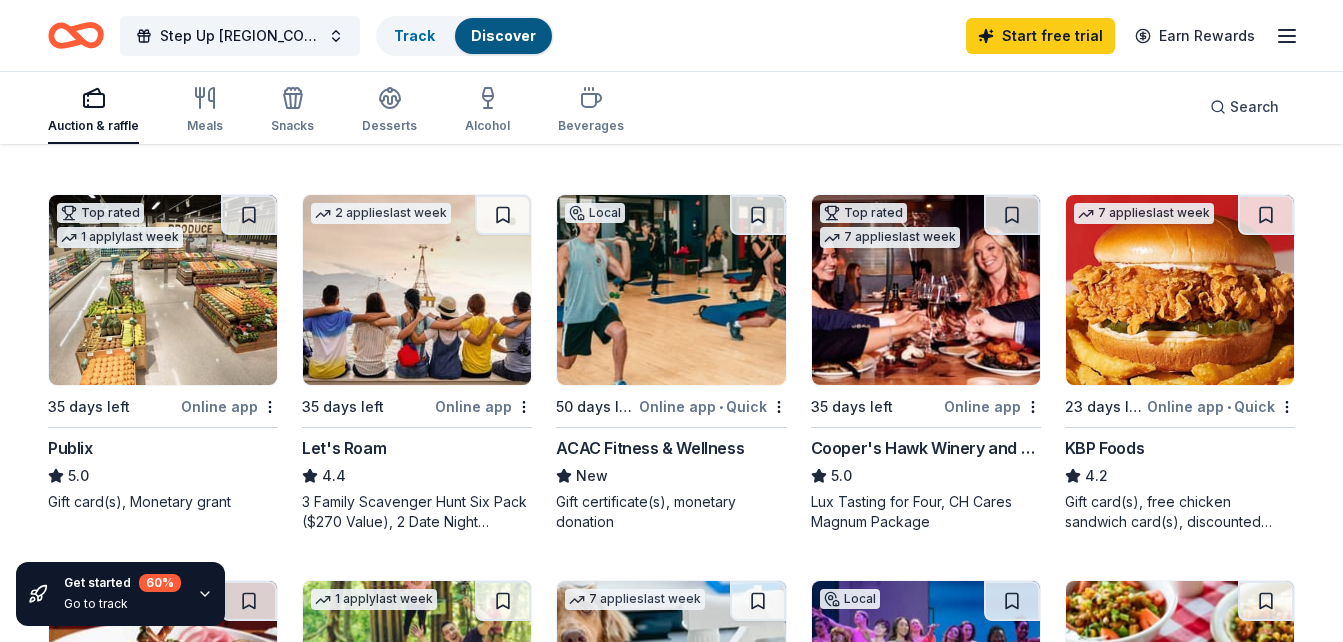 click at bounding box center (417, 290) 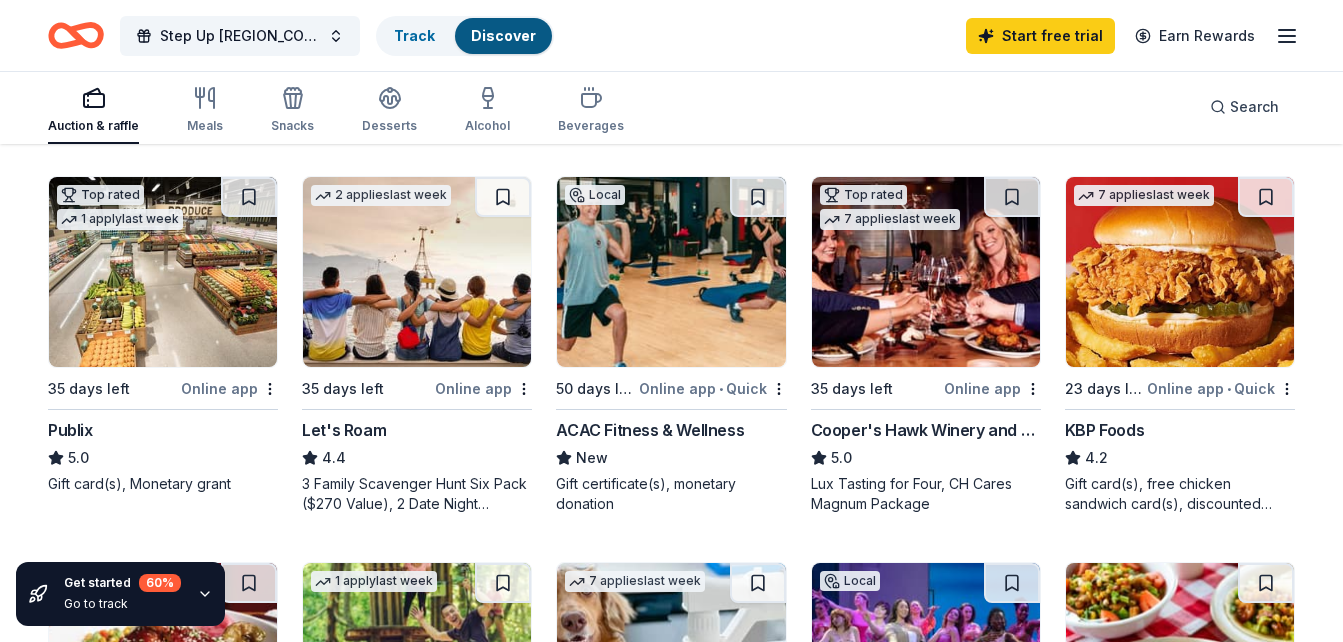 scroll, scrollTop: 969, scrollLeft: 0, axis: vertical 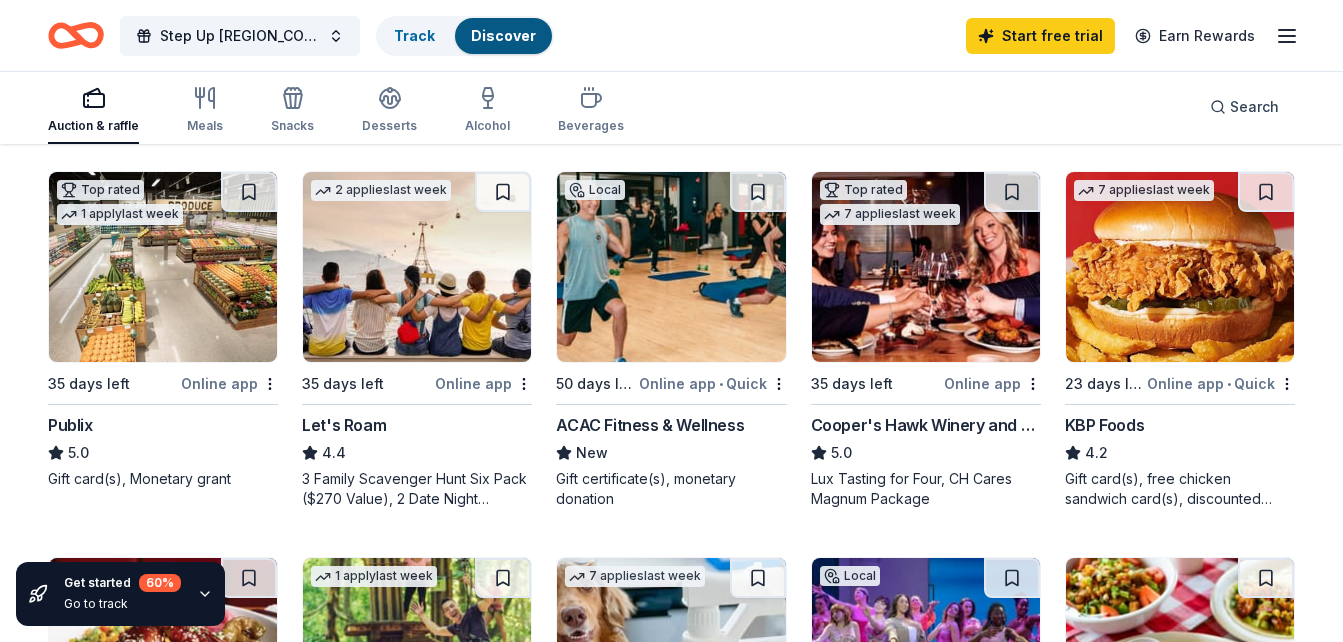 click at bounding box center [926, 267] 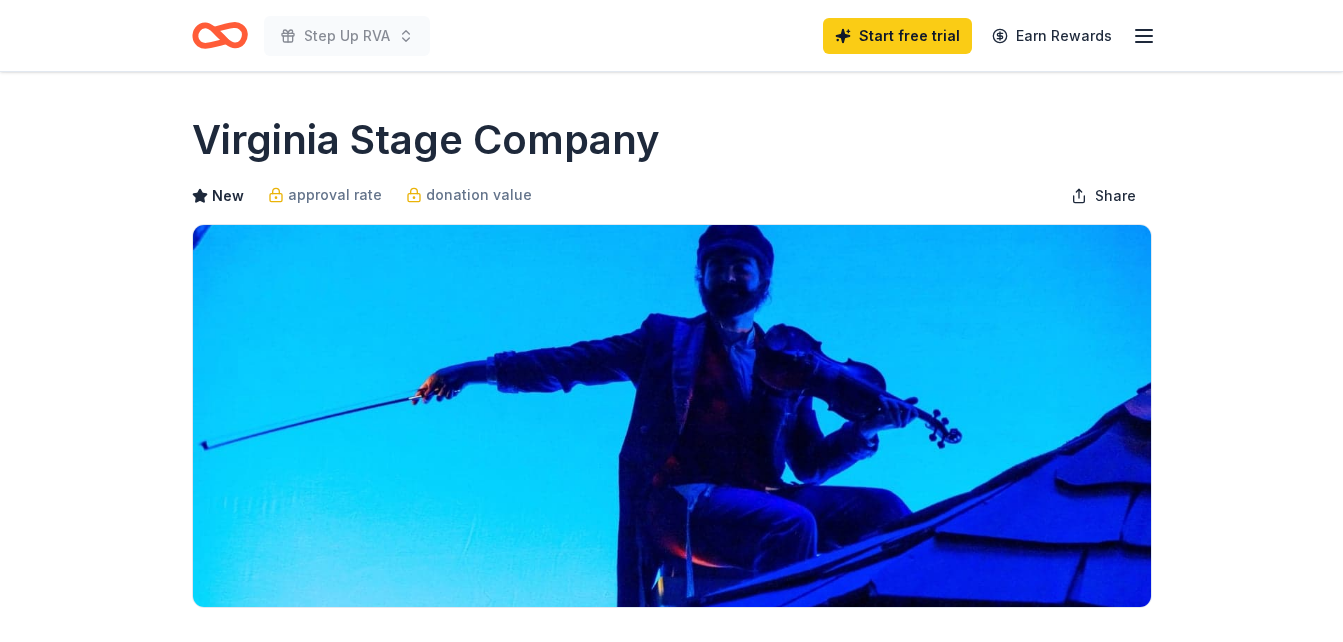 scroll, scrollTop: 0, scrollLeft: 0, axis: both 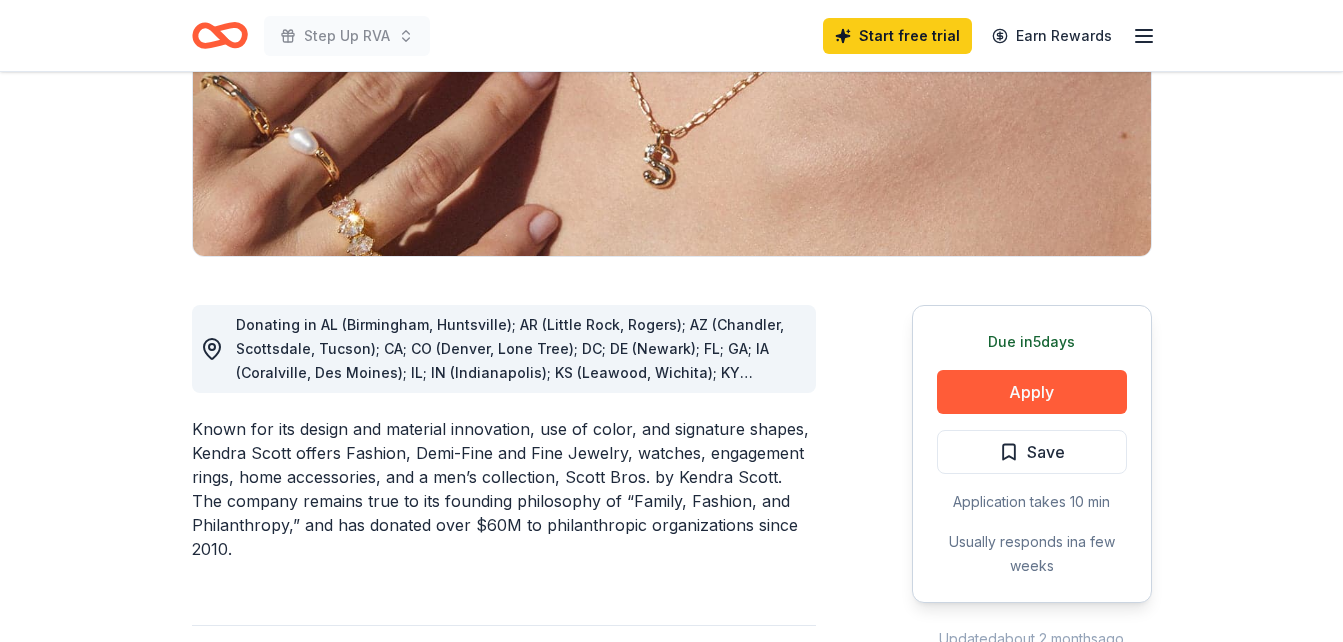 click on "Donating in AL (Birmingham, Huntsville); AR (Little Rock, Rogers); AZ (Chandler, Scottsdale, Tucson); CA; CO (Denver, Lone Tree); DC; DE (Newark); FL; GA; IA (Coralville, Des Moines); IL; IN (Indianapolis); KS (Leawood, Wichita); KY (Lexington, Louisville); LA; MA (Boston, Dedham, Lynnfield); MD (Bethesda); MI; MN (Bloomington); MO; MS (Jackson); NC; NE (Omaha); NJ (Paramus, Short Hills); NM (Albuquerque); NV (Las Vegas); NY; OH; OK; PA; SC; TN; TX; VA; WI (Brookfield, Madison)" at bounding box center (512, 396) 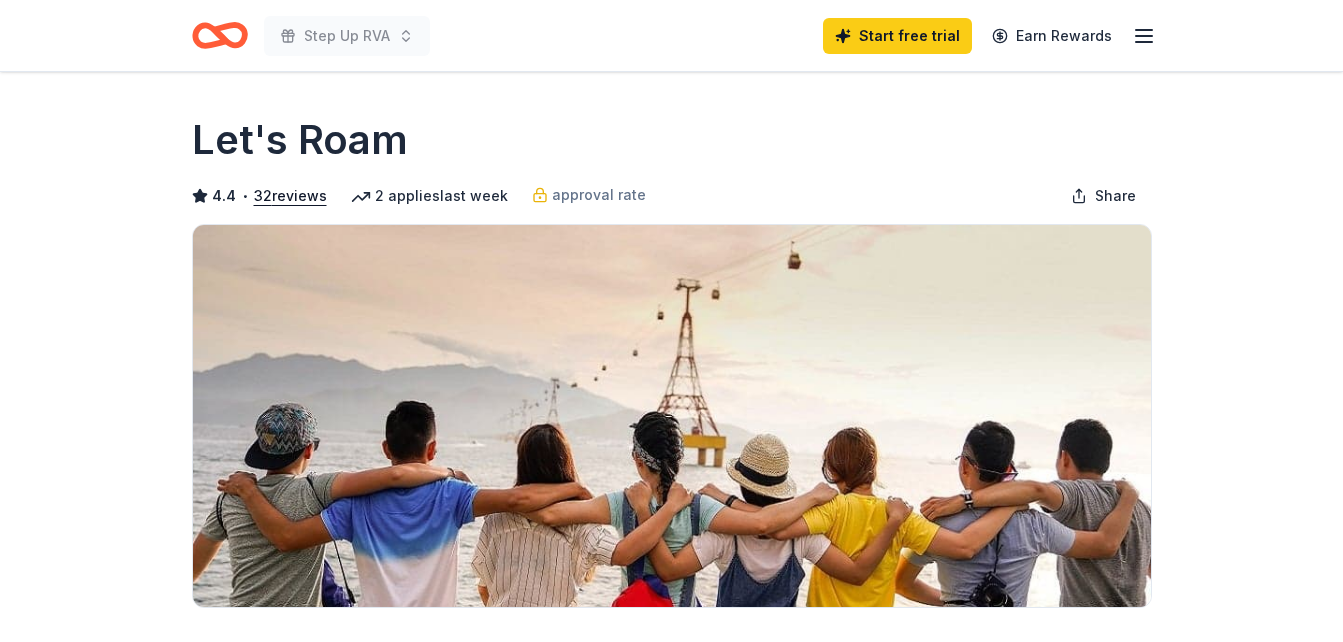 scroll, scrollTop: 0, scrollLeft: 0, axis: both 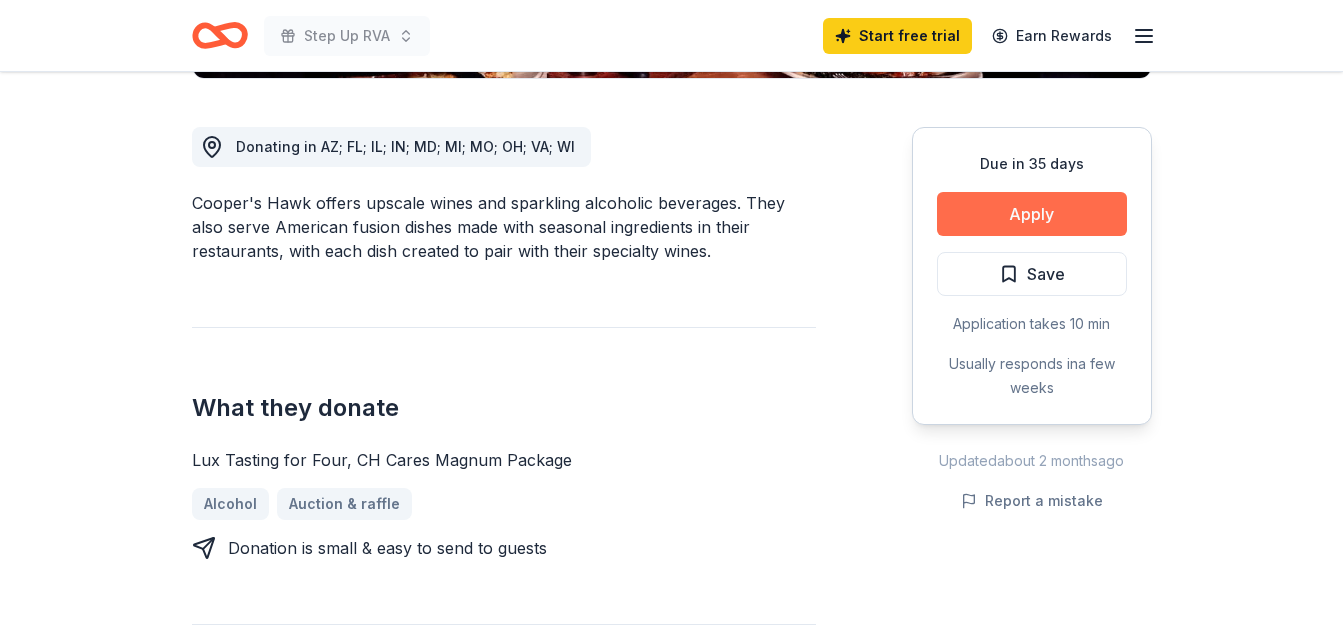 click on "Apply" at bounding box center (1032, 214) 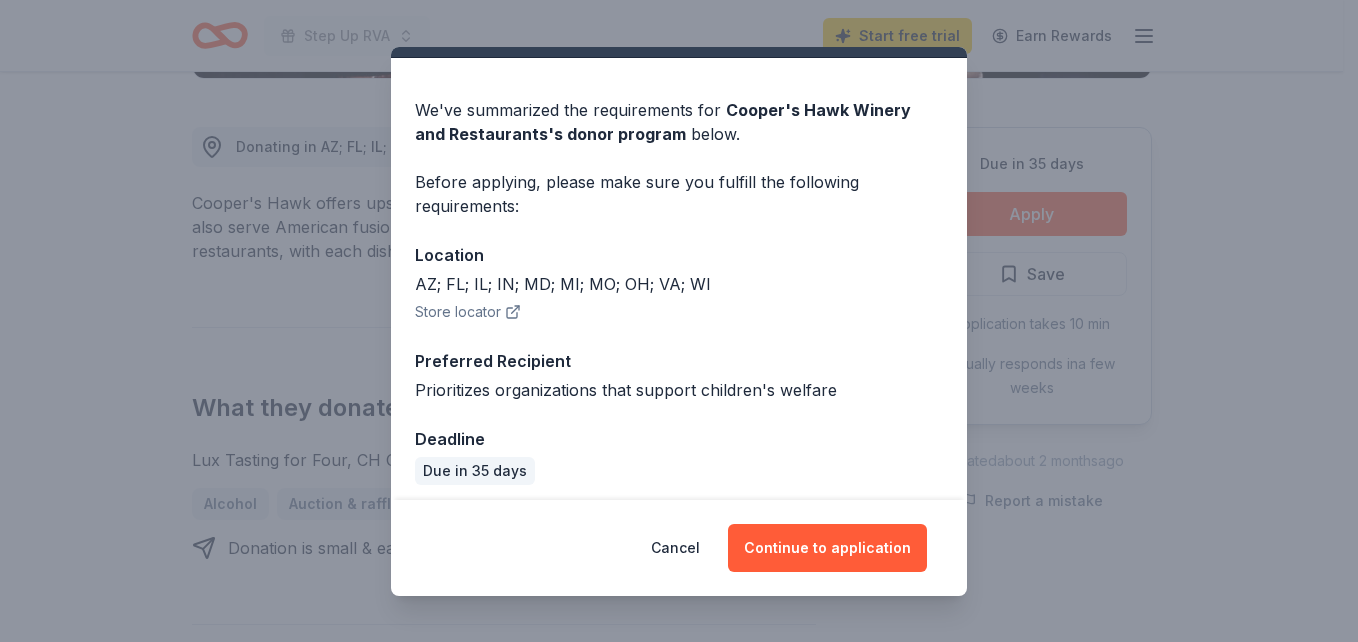 scroll, scrollTop: 55, scrollLeft: 0, axis: vertical 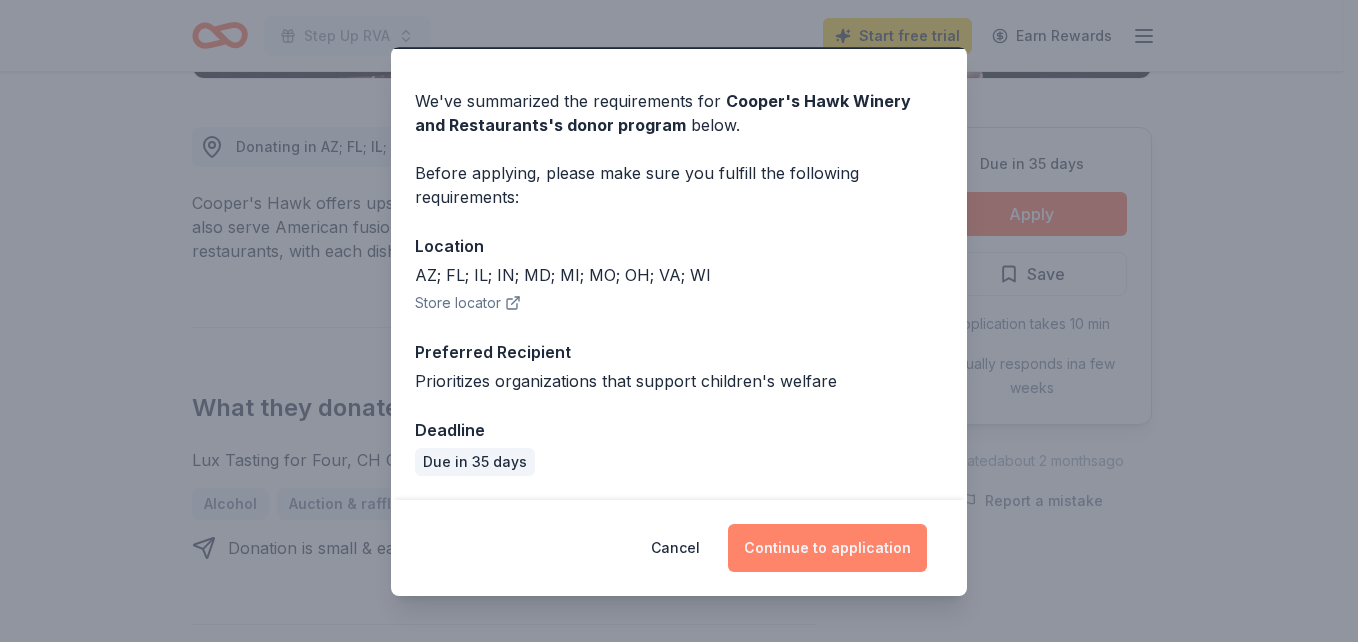 click on "Continue to application" at bounding box center (827, 548) 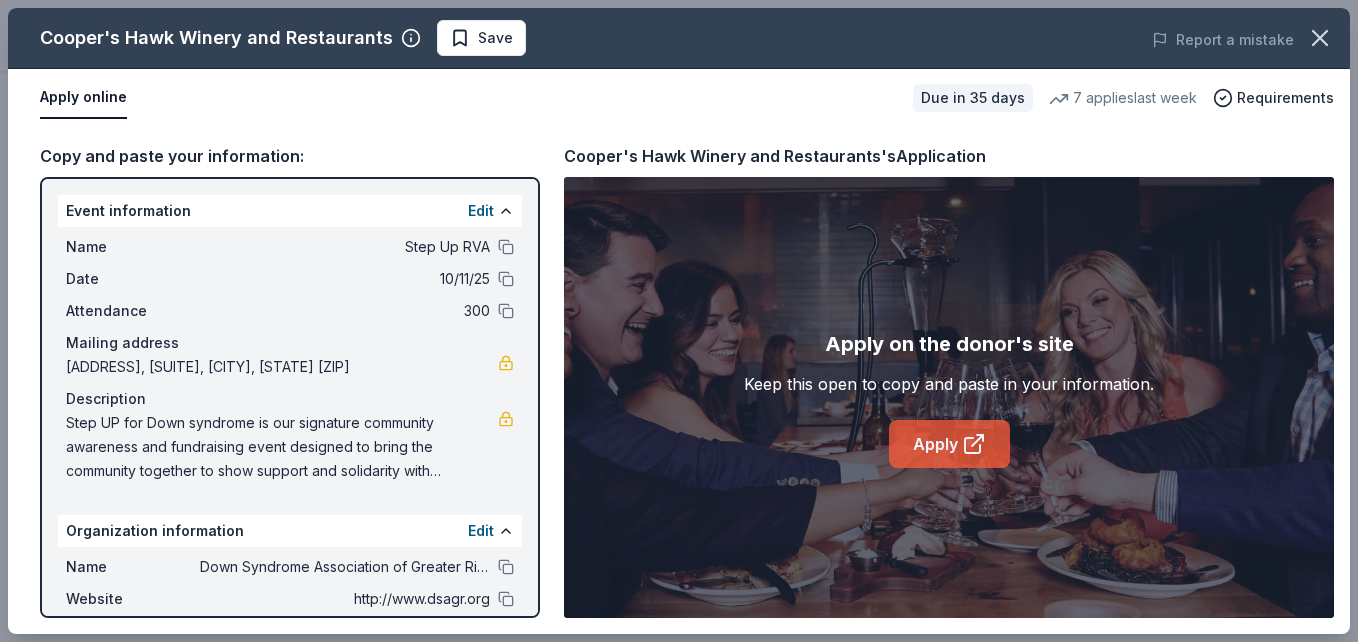 click on "Apply" at bounding box center (949, 444) 